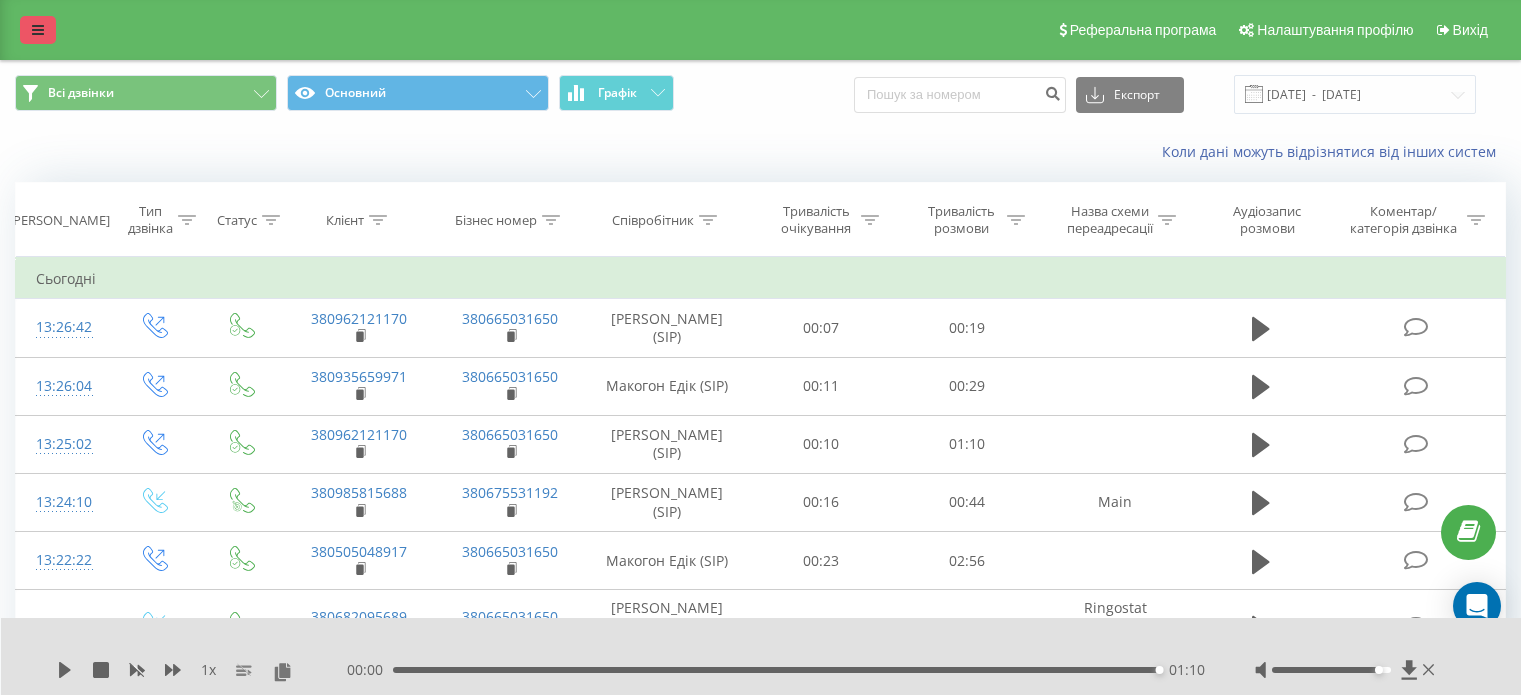 scroll, scrollTop: 0, scrollLeft: 0, axis: both 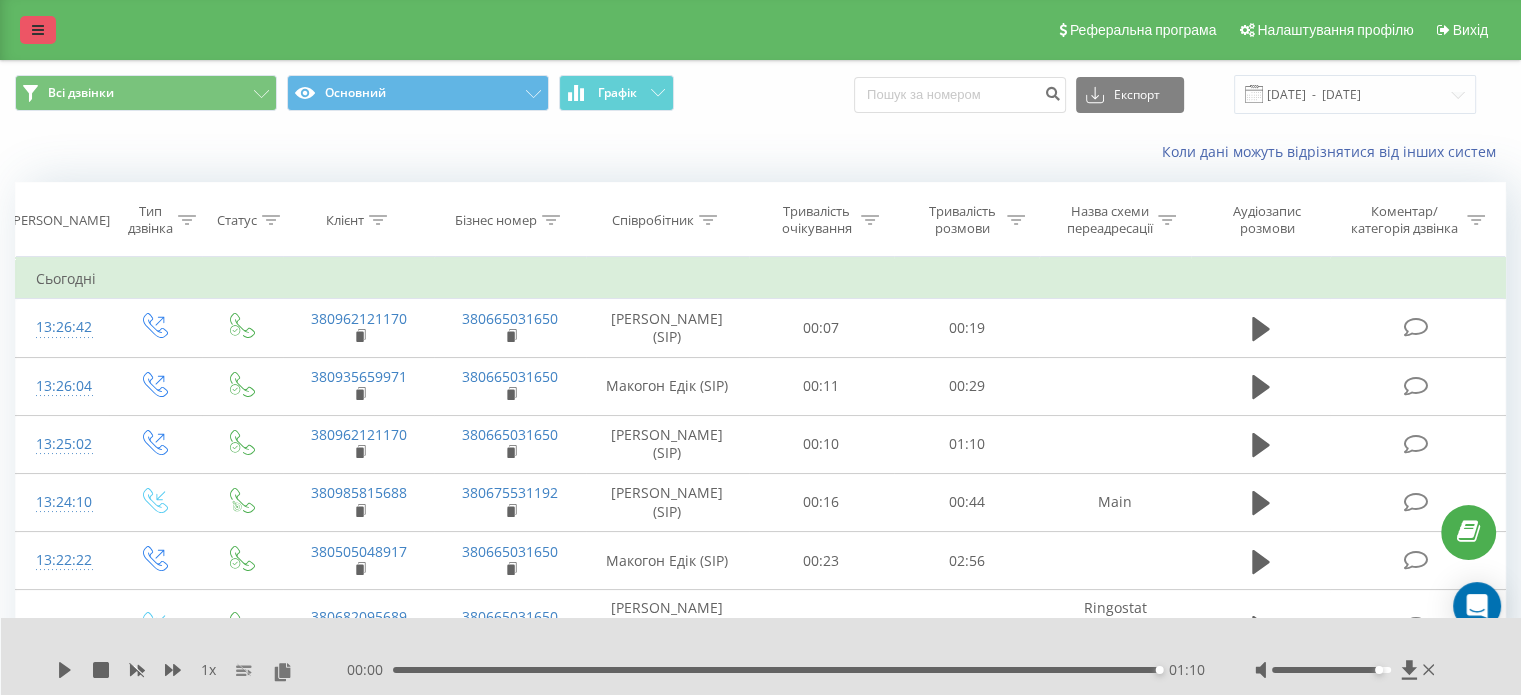 click at bounding box center [38, 30] 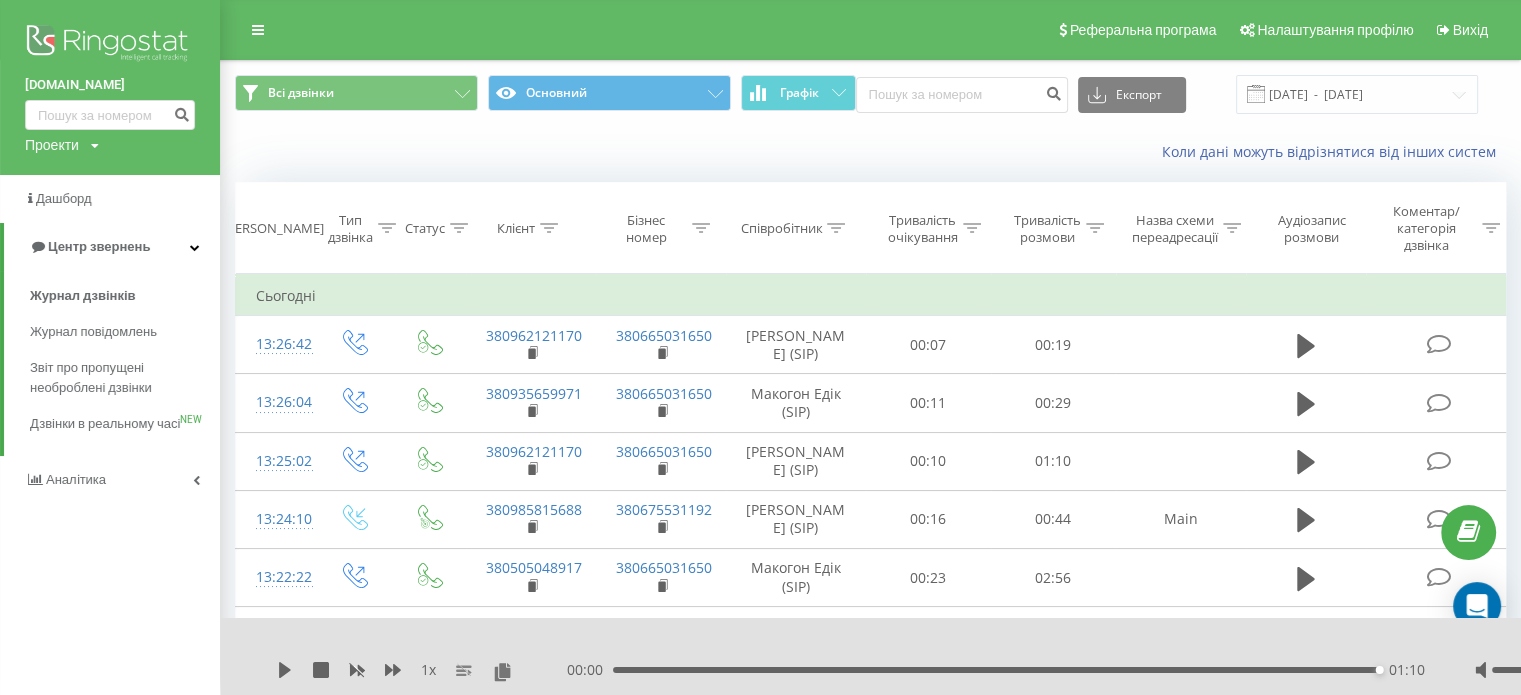 click on "Журнал дзвінків Журнал повідомлень Звіт про пропущені необроблені дзвінки Дзвінки в реальному часі NEW" at bounding box center [110, 363] 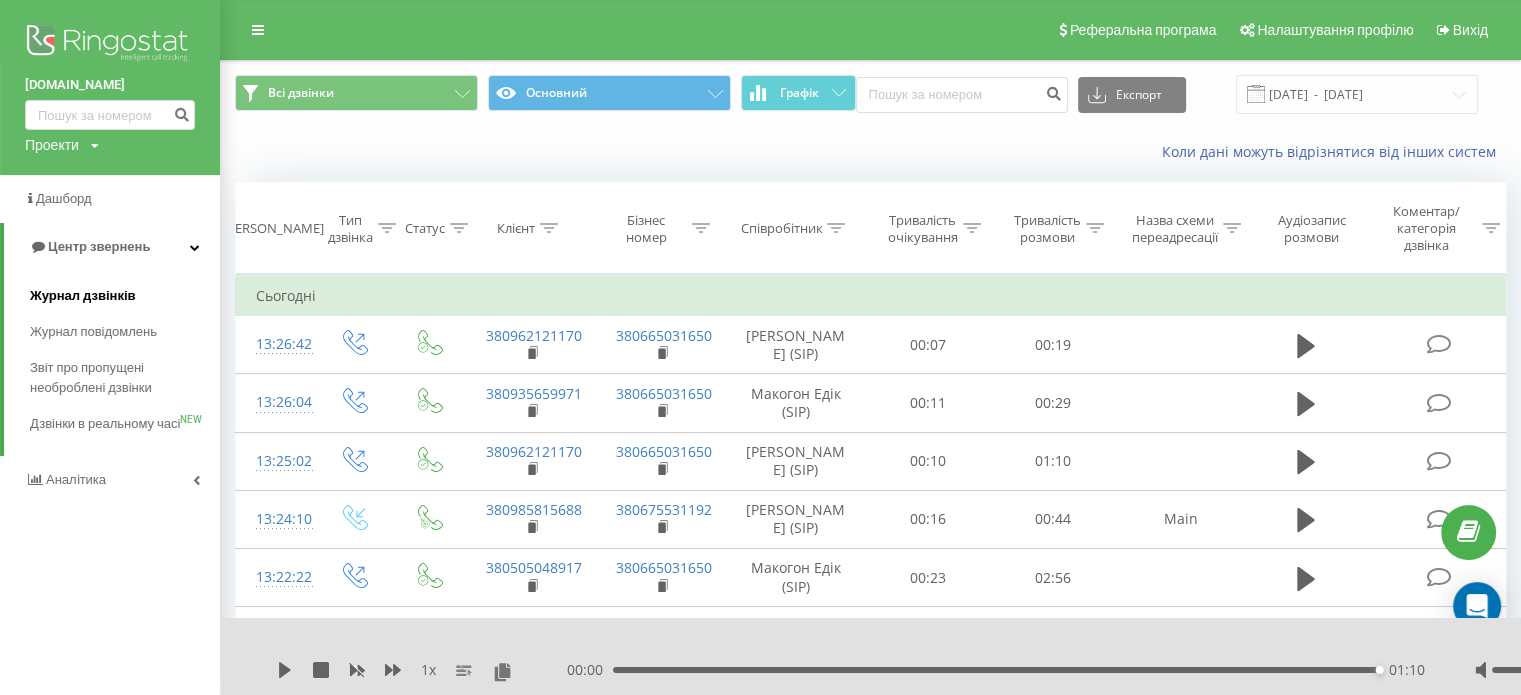 click on "Журнал дзвінків" at bounding box center [83, 296] 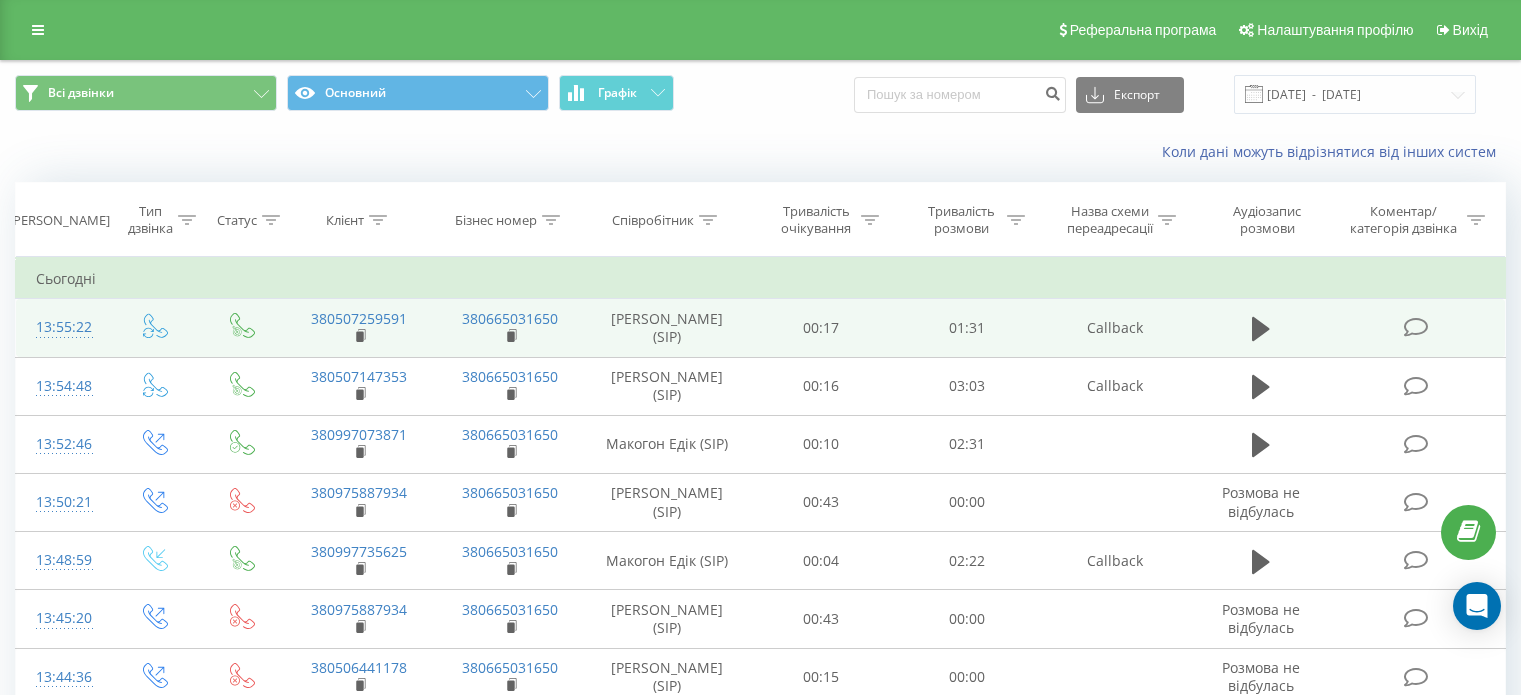 scroll, scrollTop: 0, scrollLeft: 0, axis: both 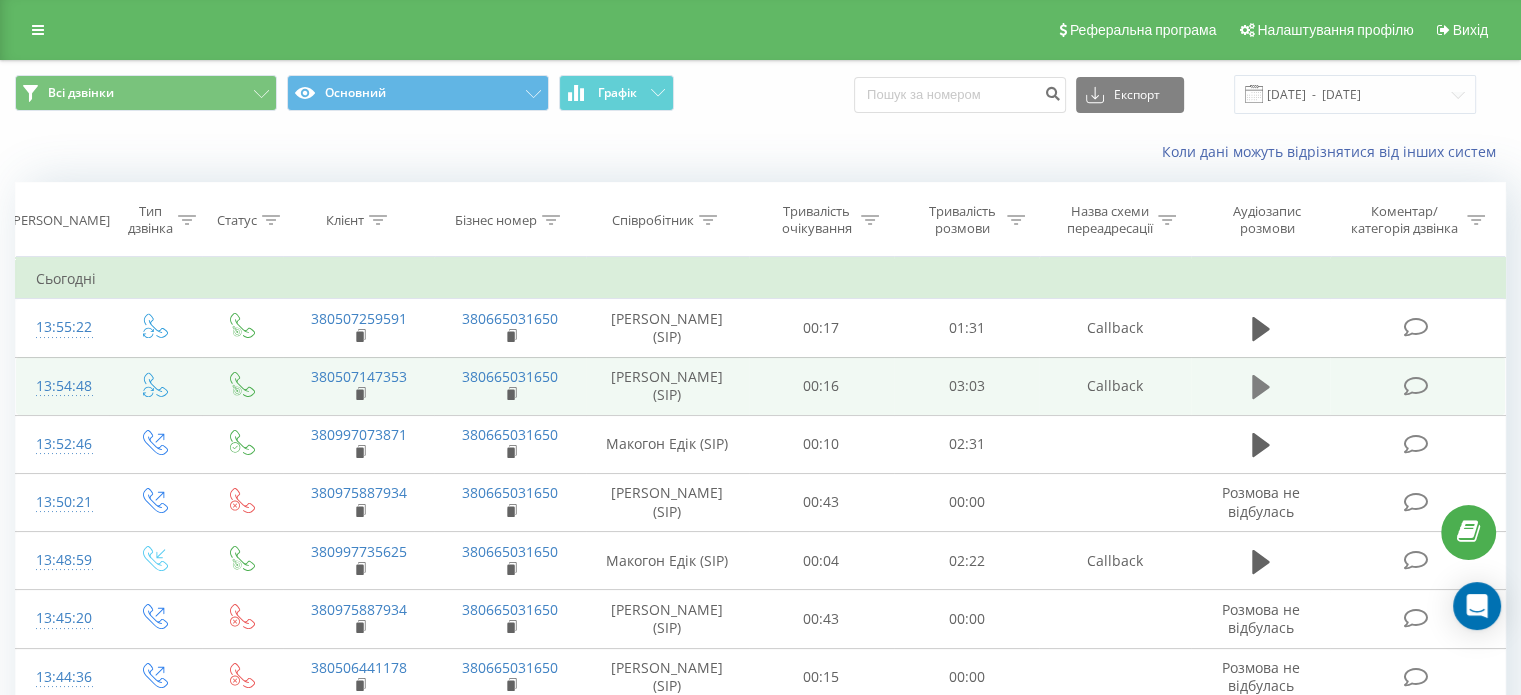 click 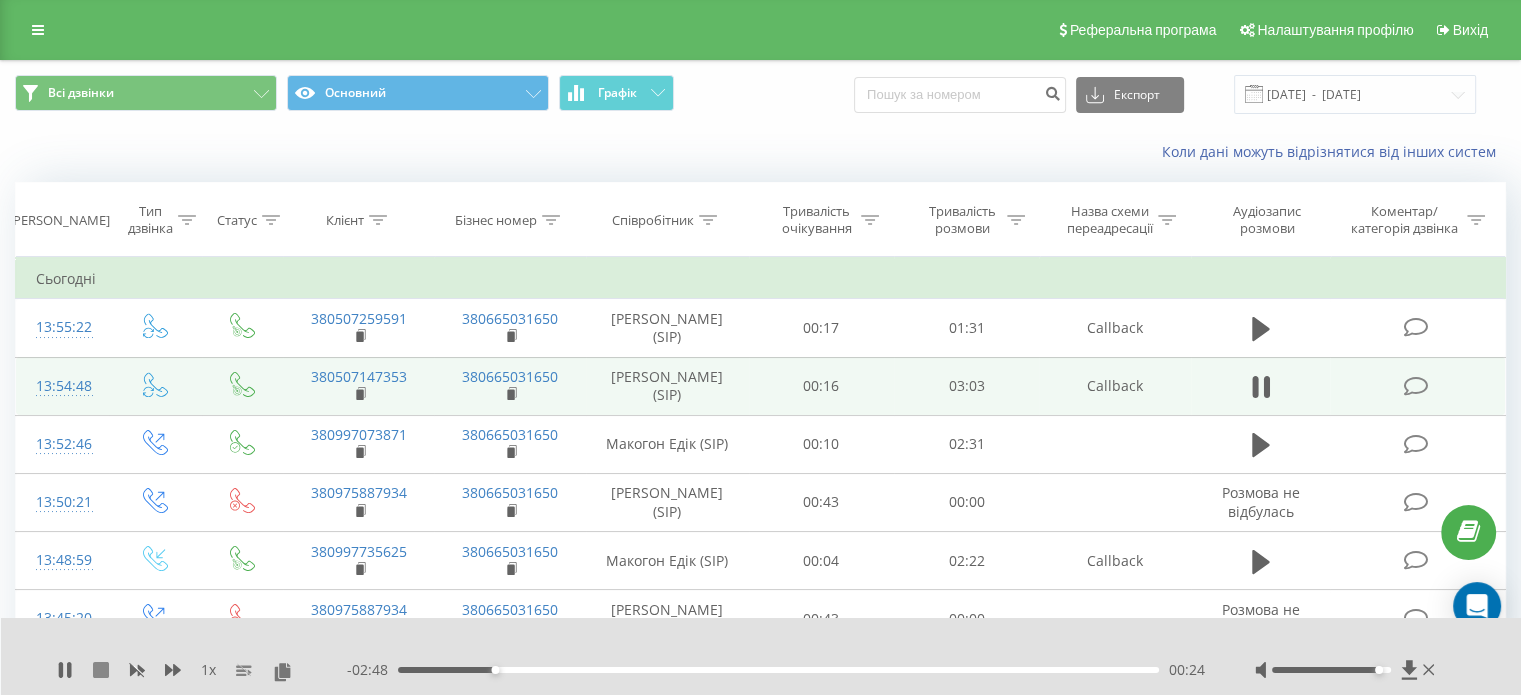 click 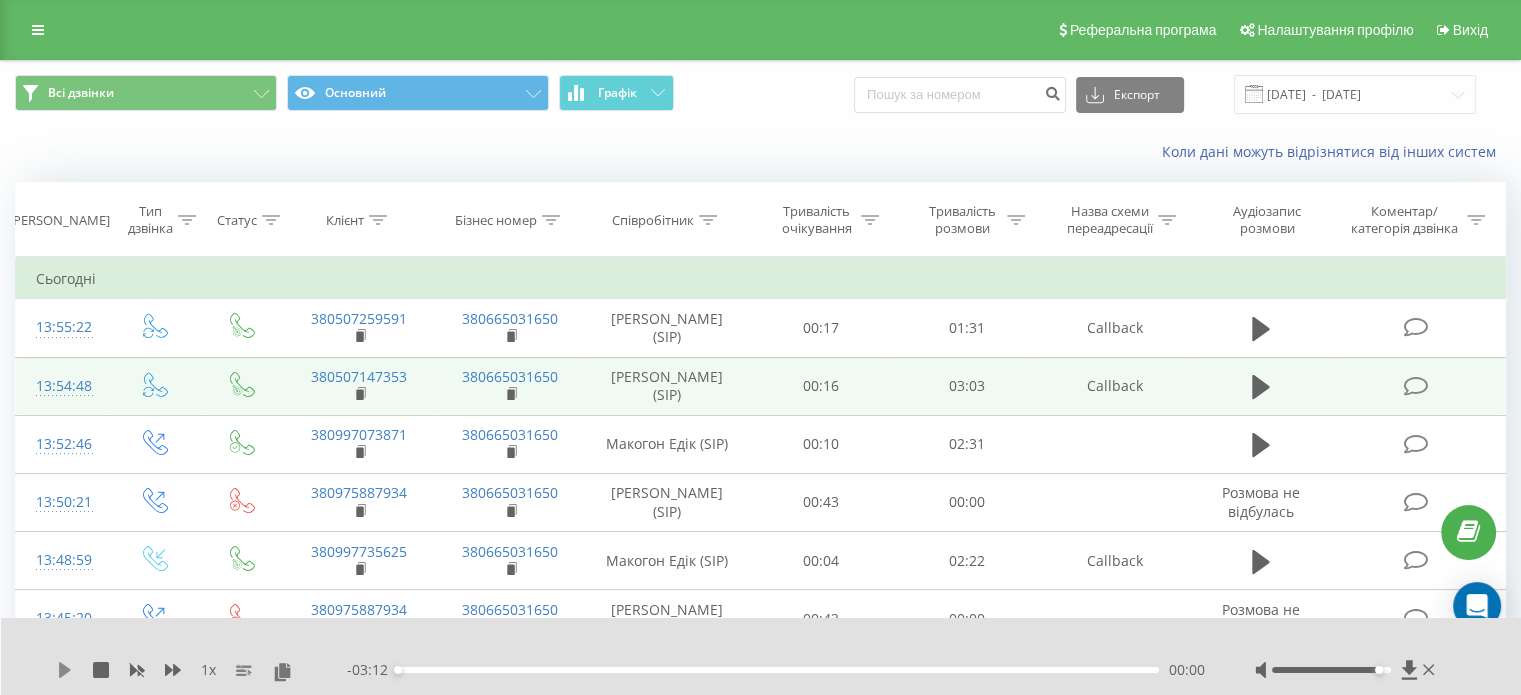 click 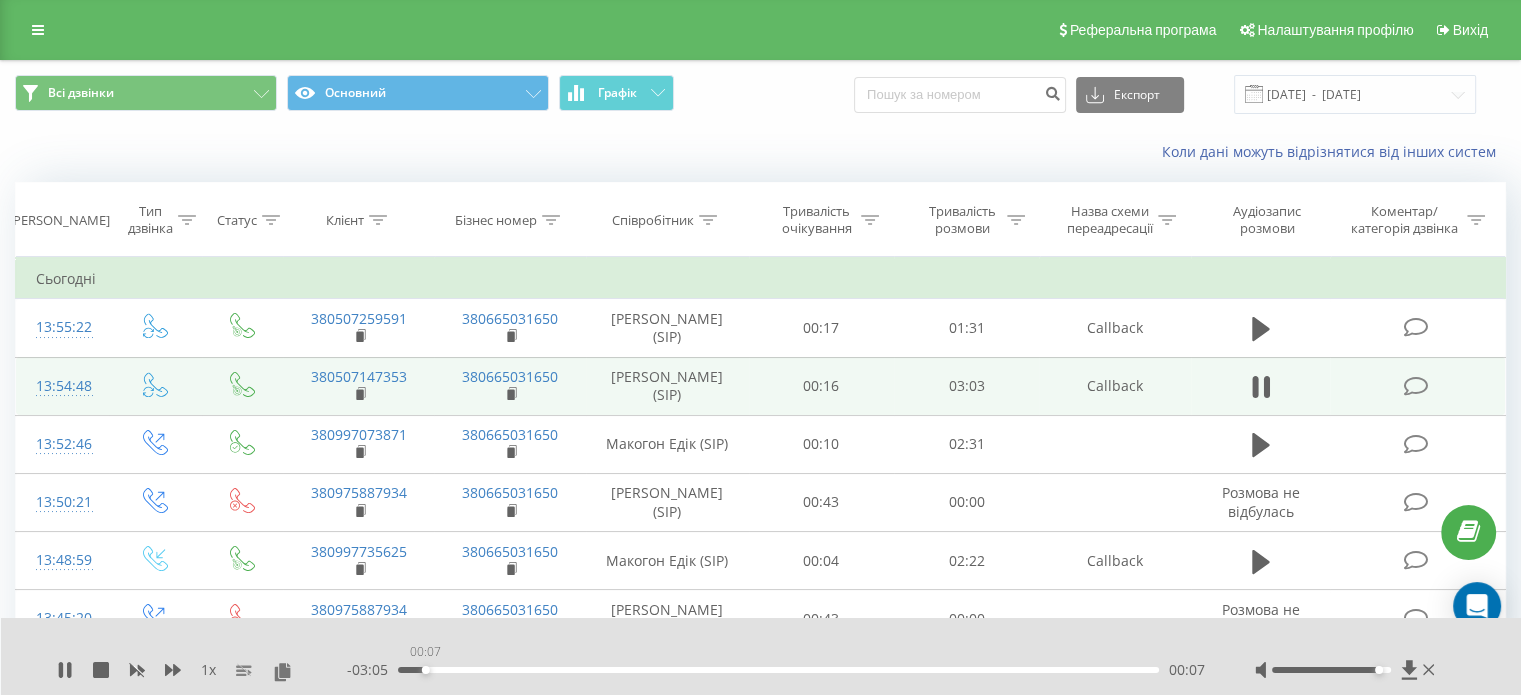 drag, startPoint x: 402, startPoint y: 670, endPoint x: 428, endPoint y: 671, distance: 26.019224 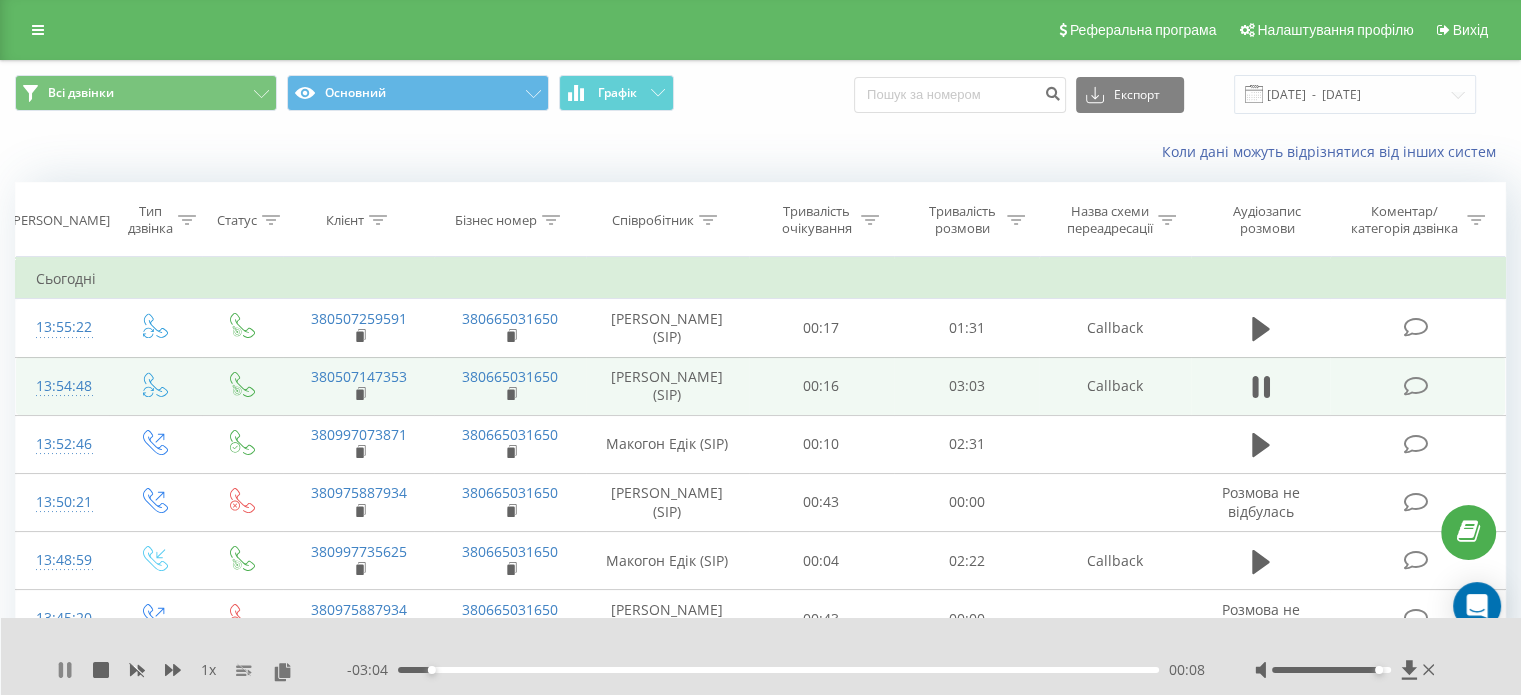 click 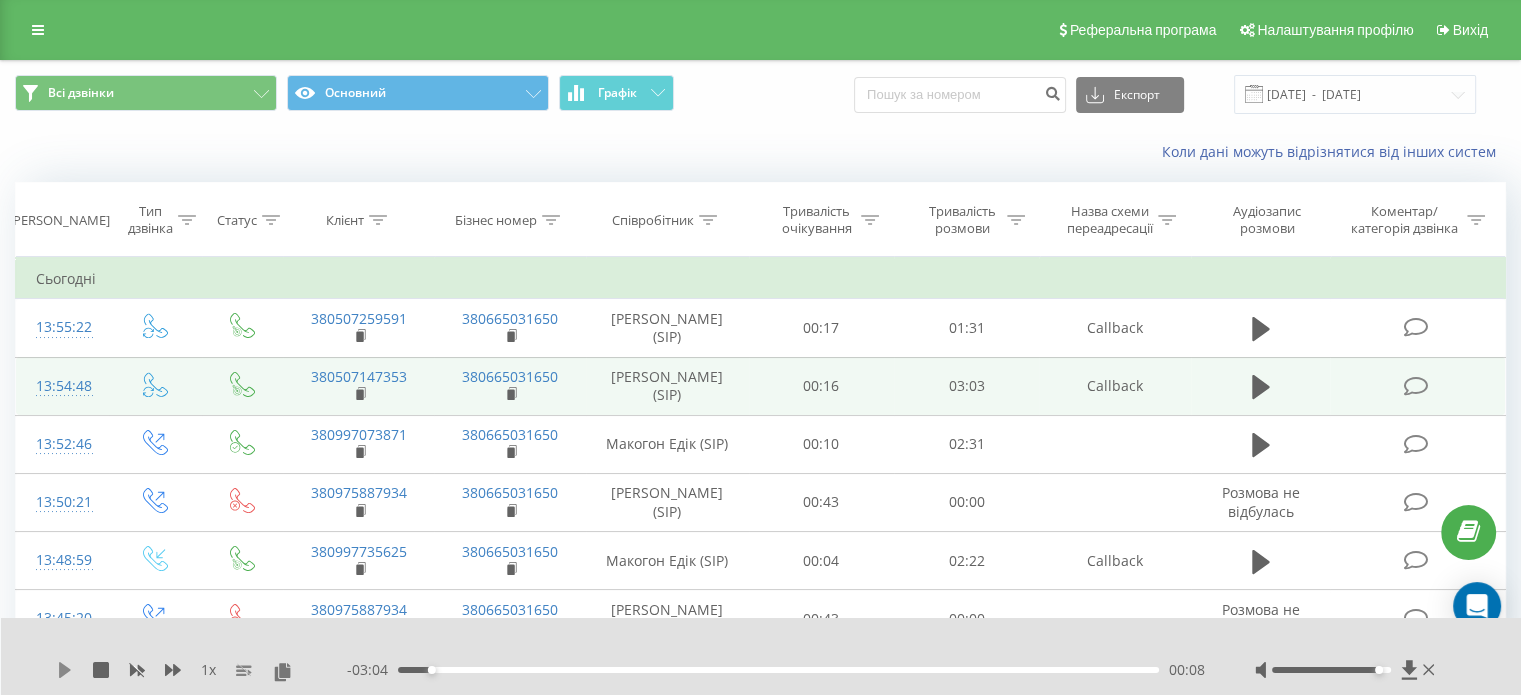 click 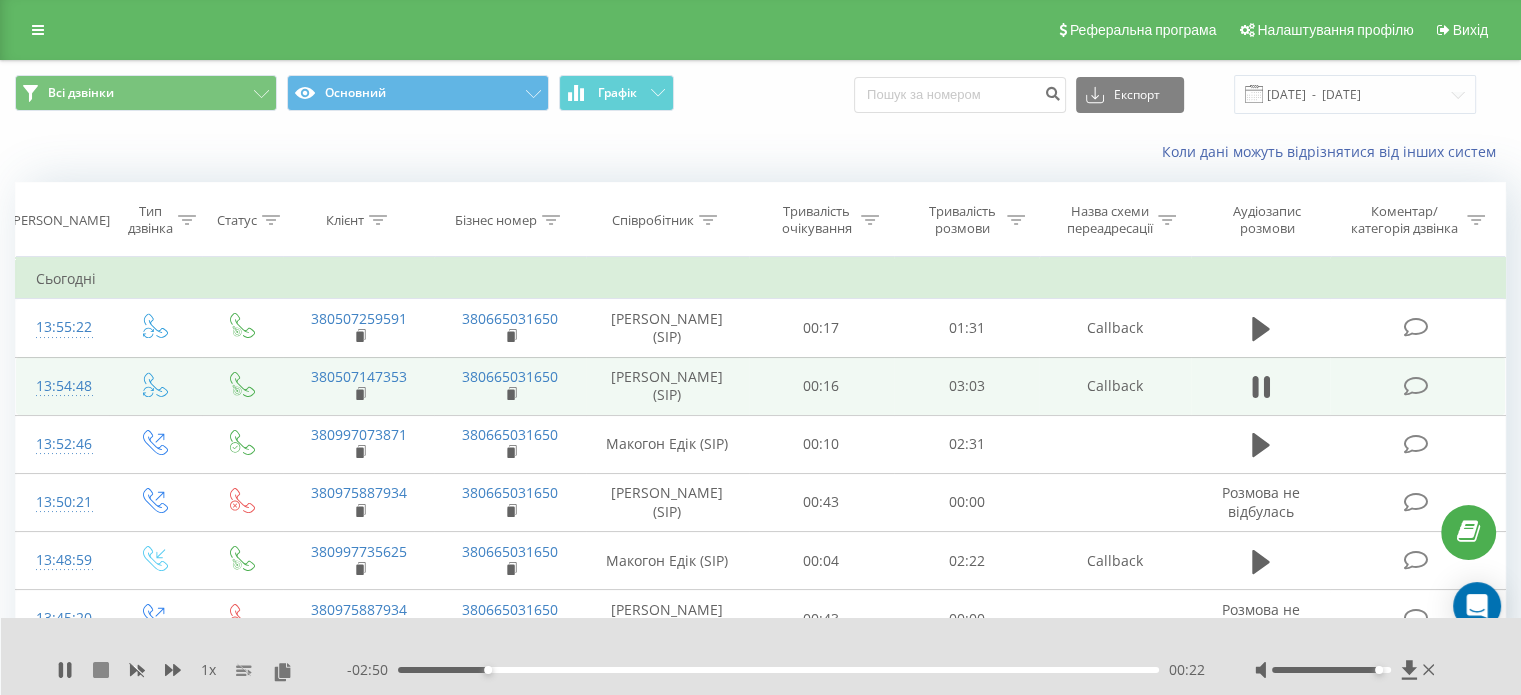 click 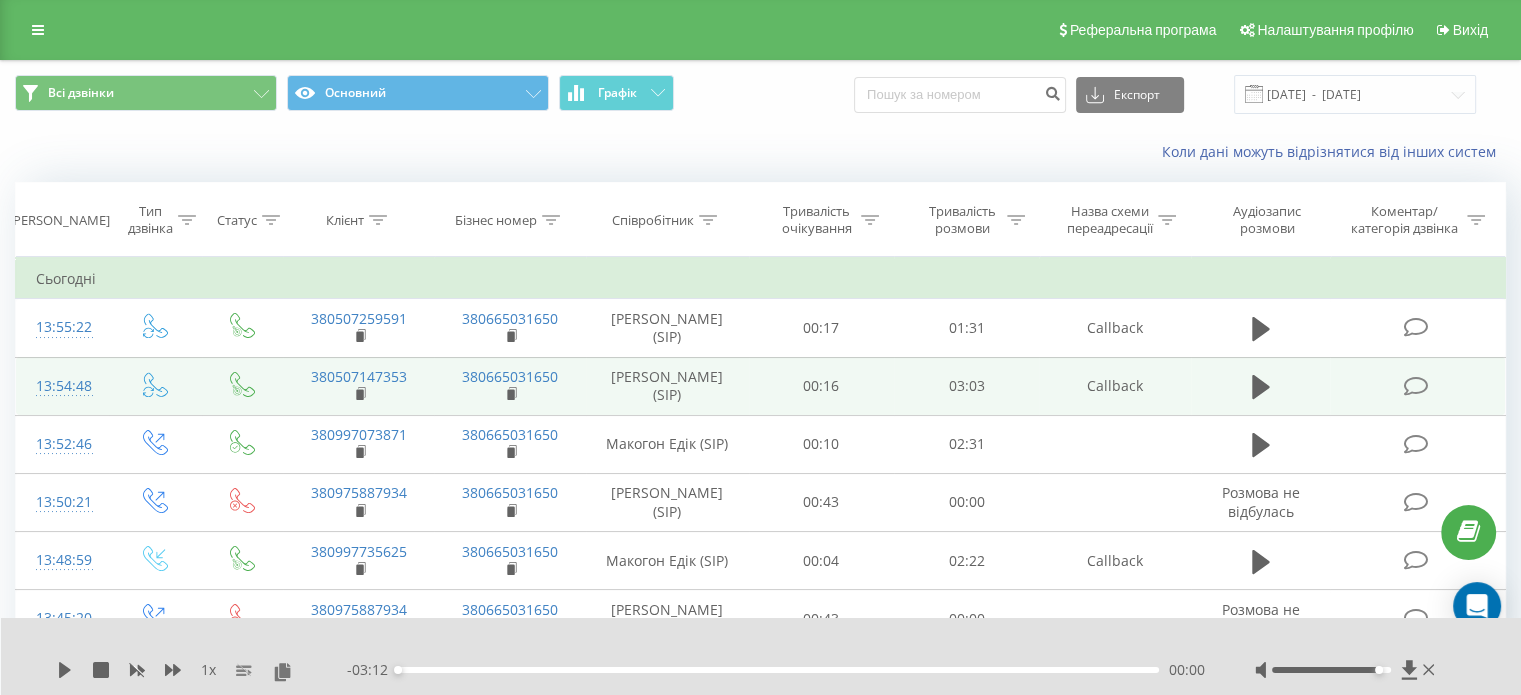 click on "Реферальна програма Налаштування профілю Вихід" at bounding box center (760, 30) 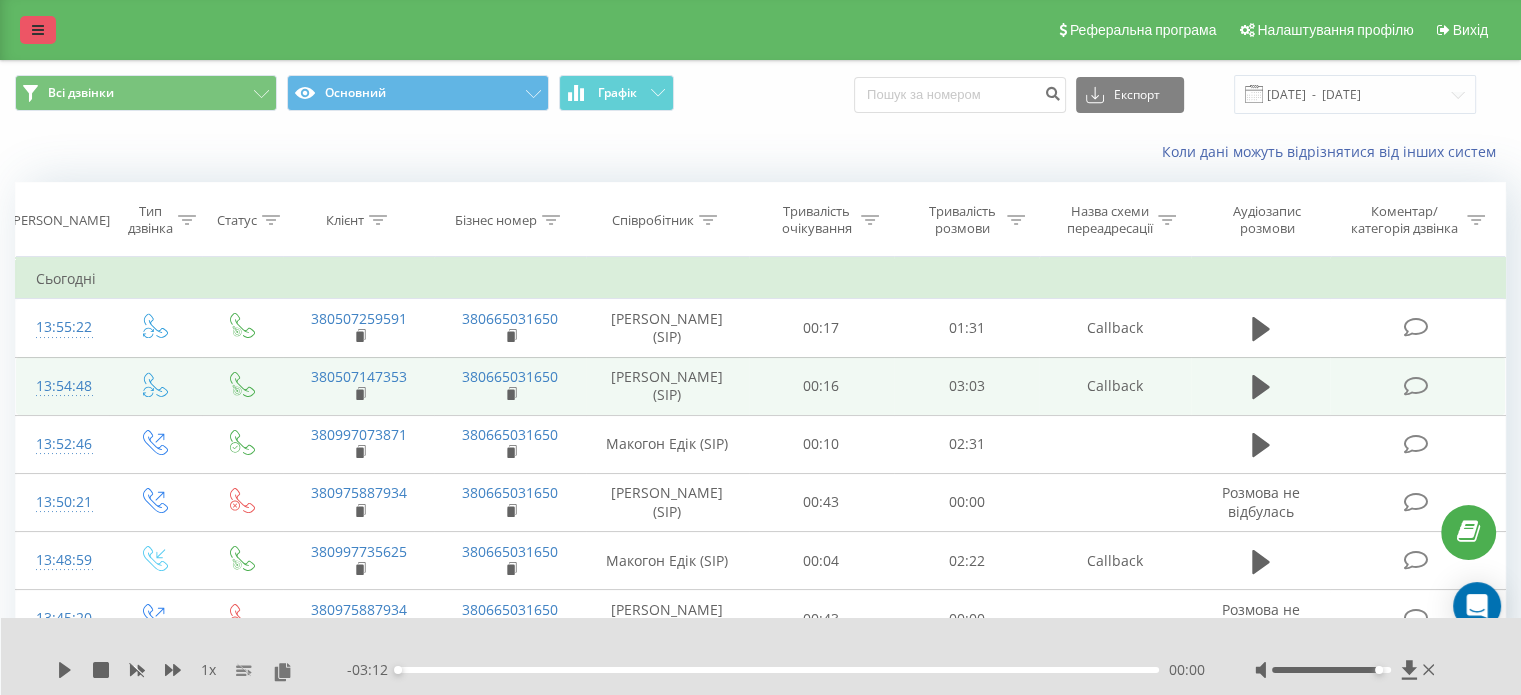 click at bounding box center [38, 30] 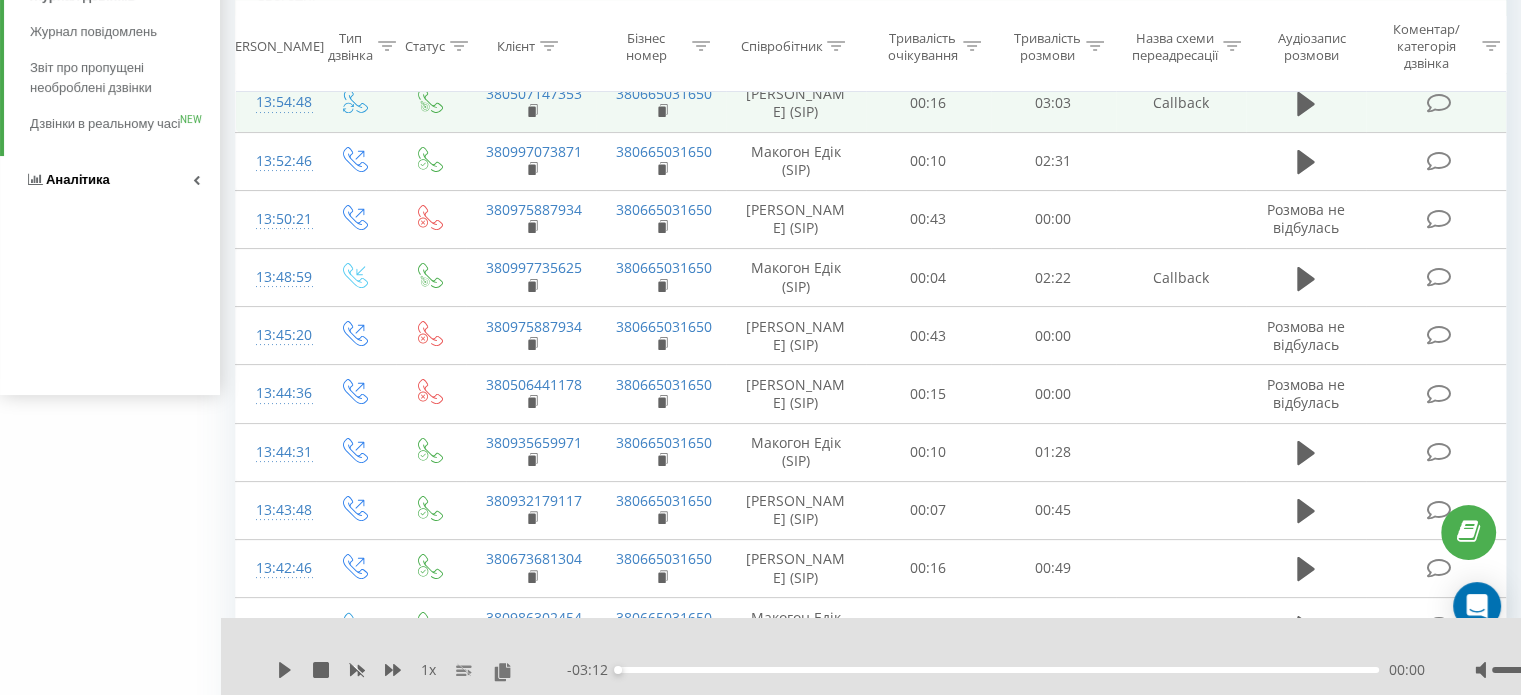 click on "Аналiтика" at bounding box center (110, 180) 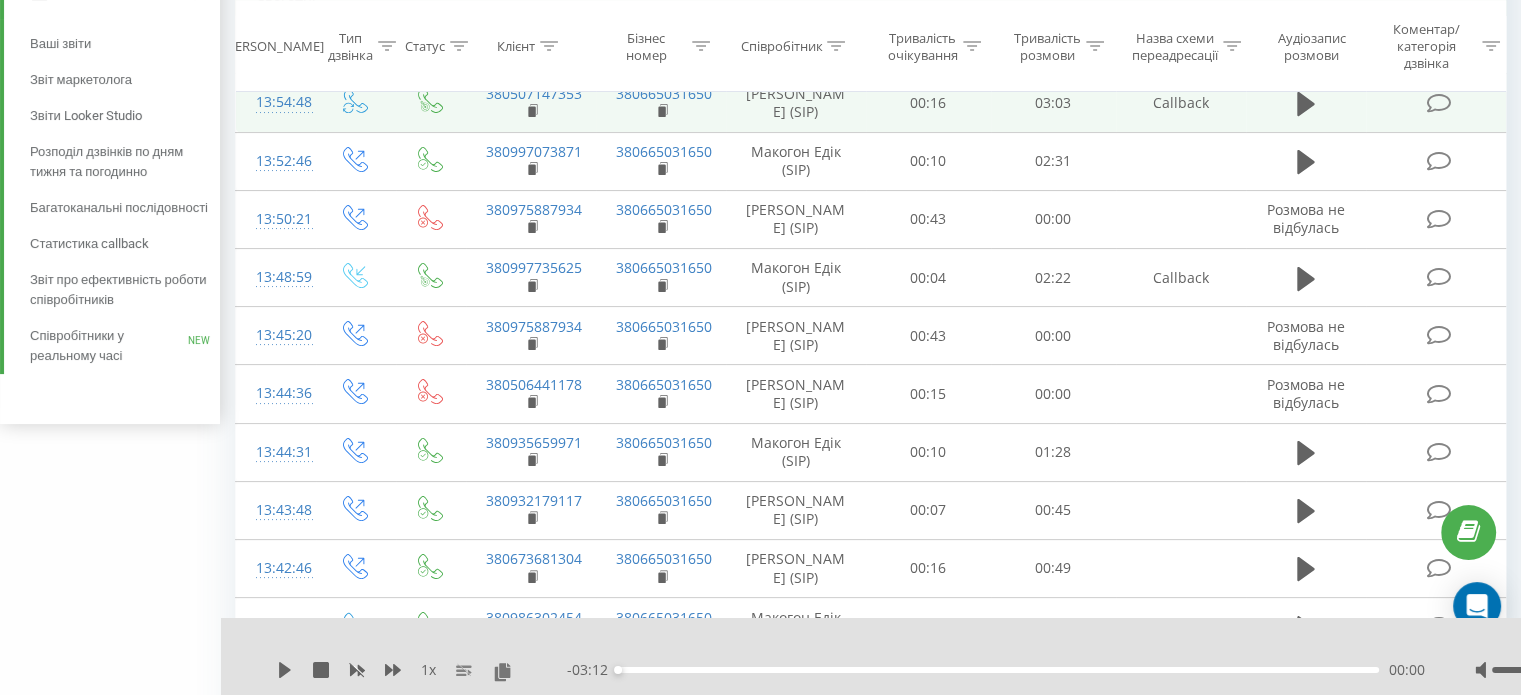 scroll, scrollTop: 115, scrollLeft: 0, axis: vertical 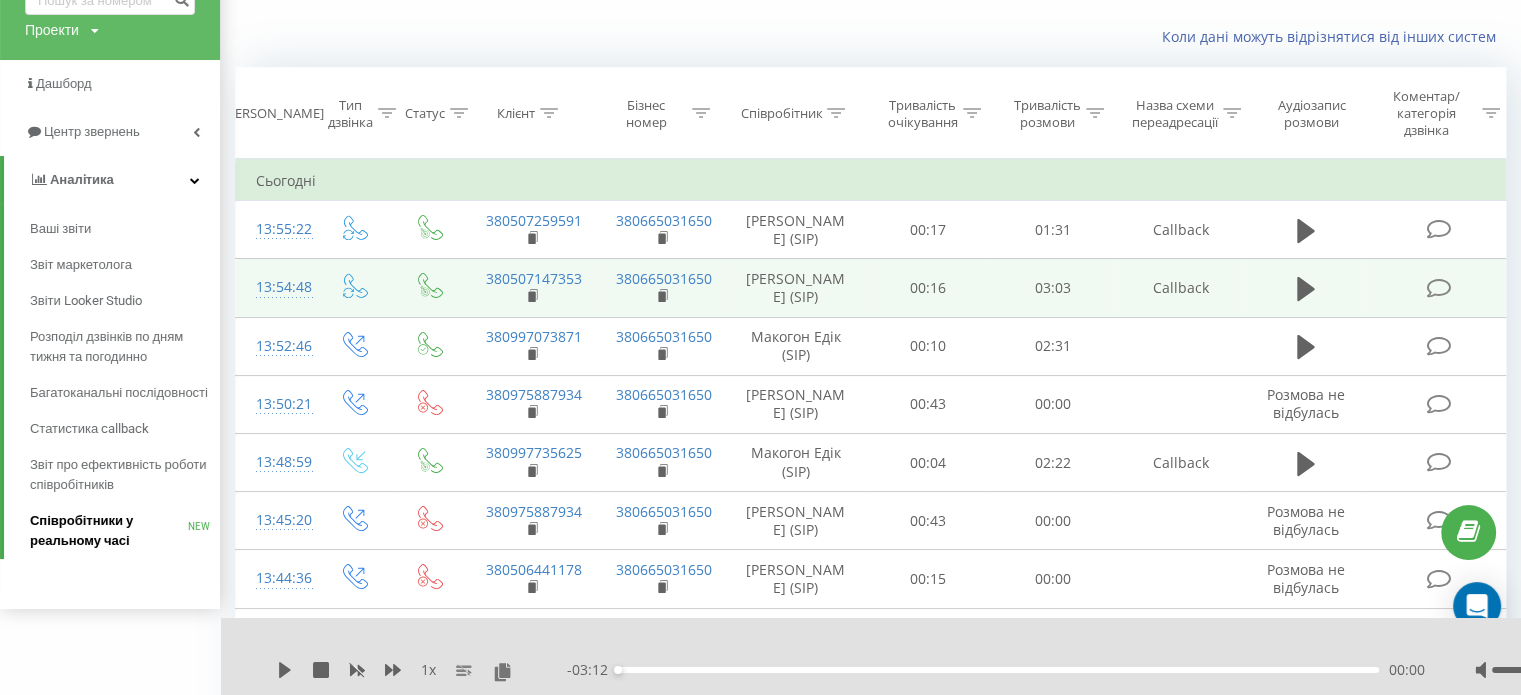 click on "Співробітники у реальному часі" at bounding box center [109, 531] 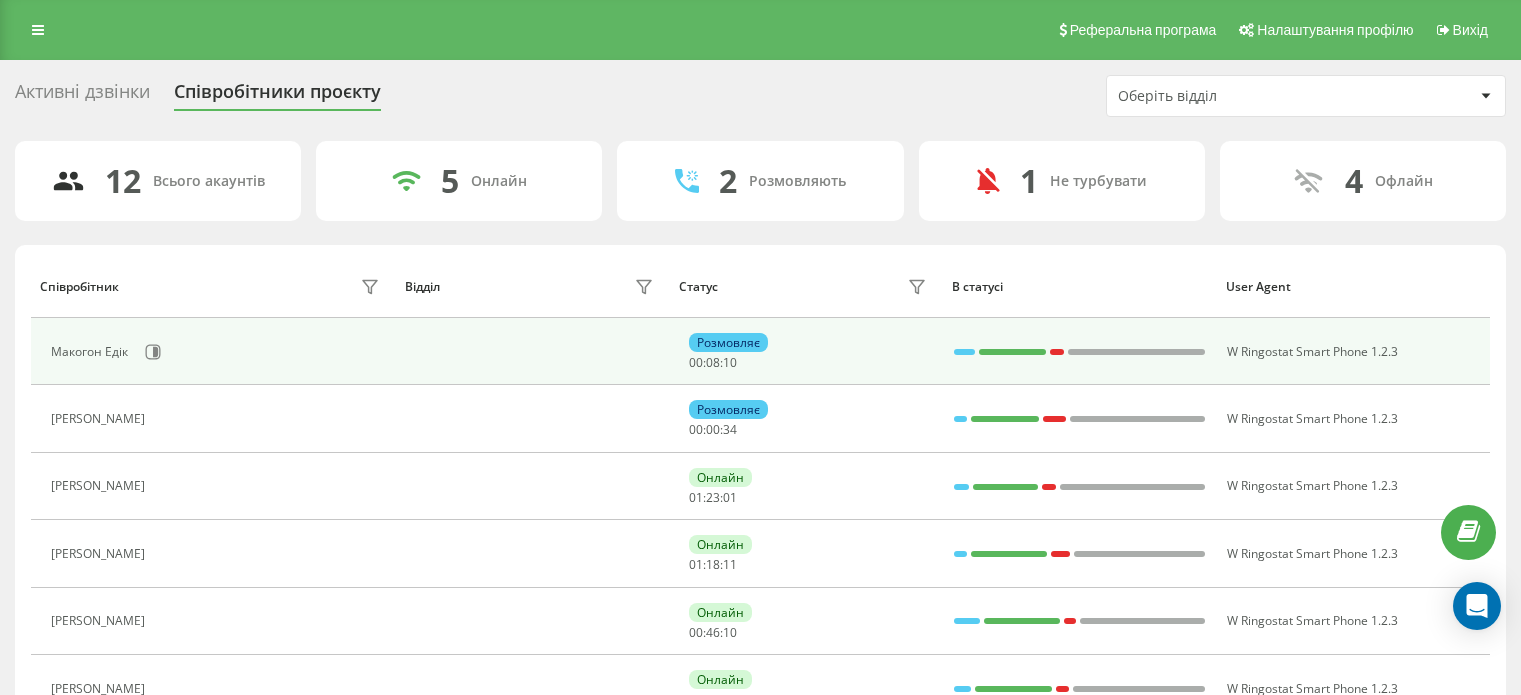 scroll, scrollTop: 0, scrollLeft: 0, axis: both 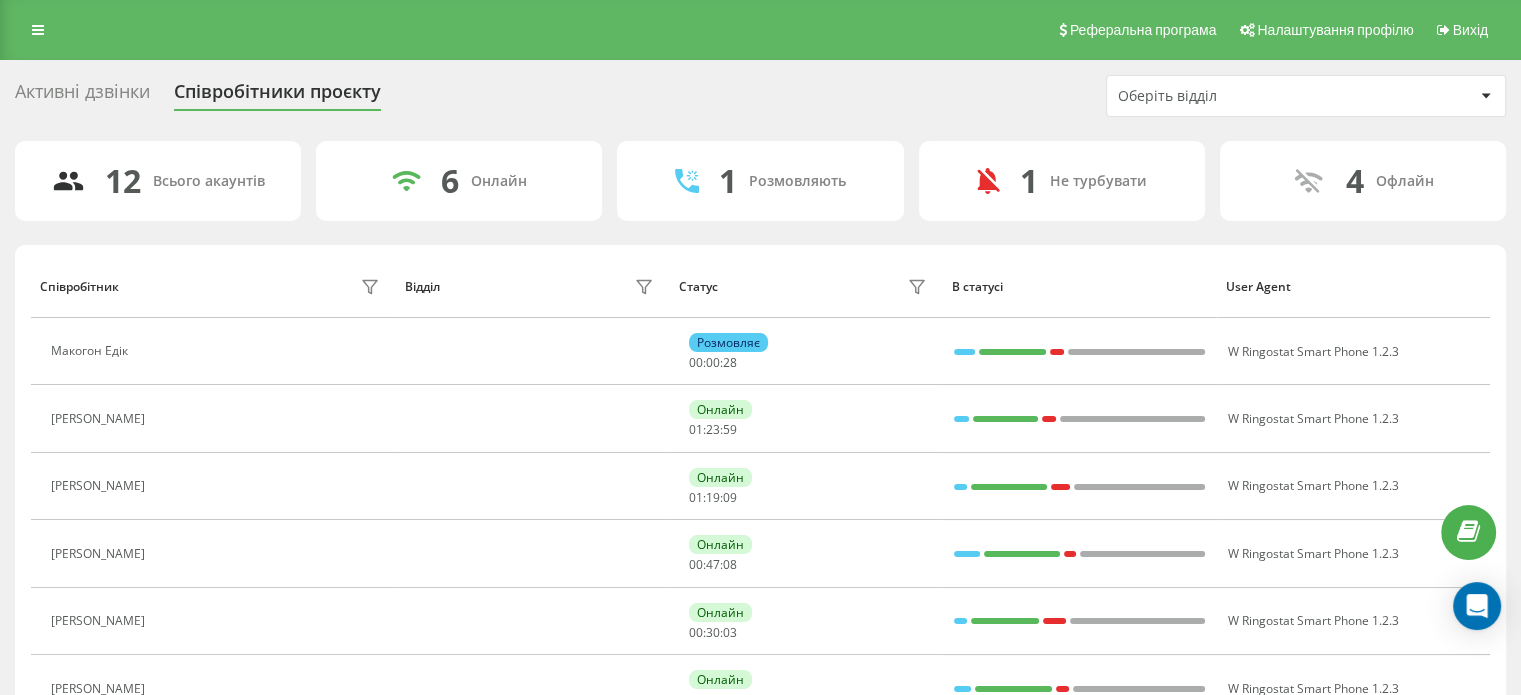 click on "Реферальна програма Налаштування профілю Вихід" at bounding box center [760, 30] 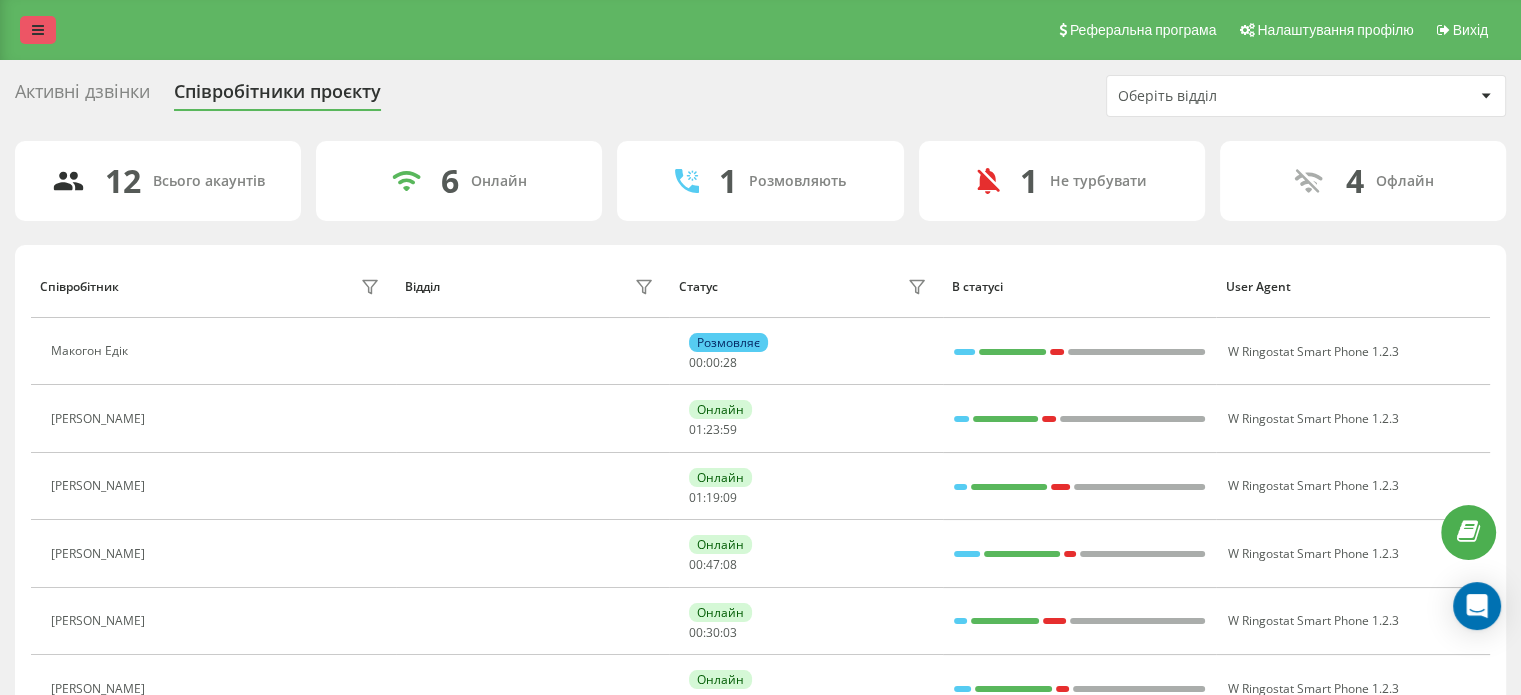 click at bounding box center [38, 30] 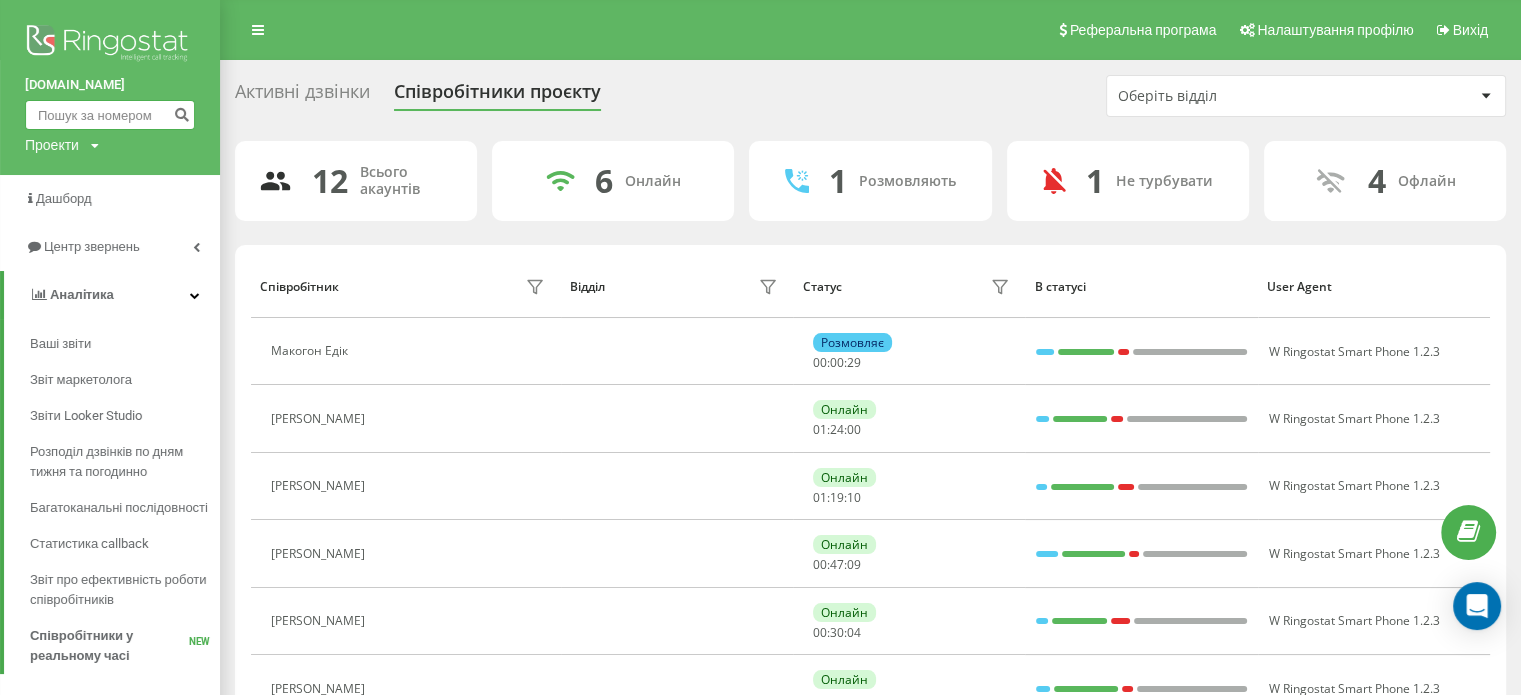 click at bounding box center [110, 115] 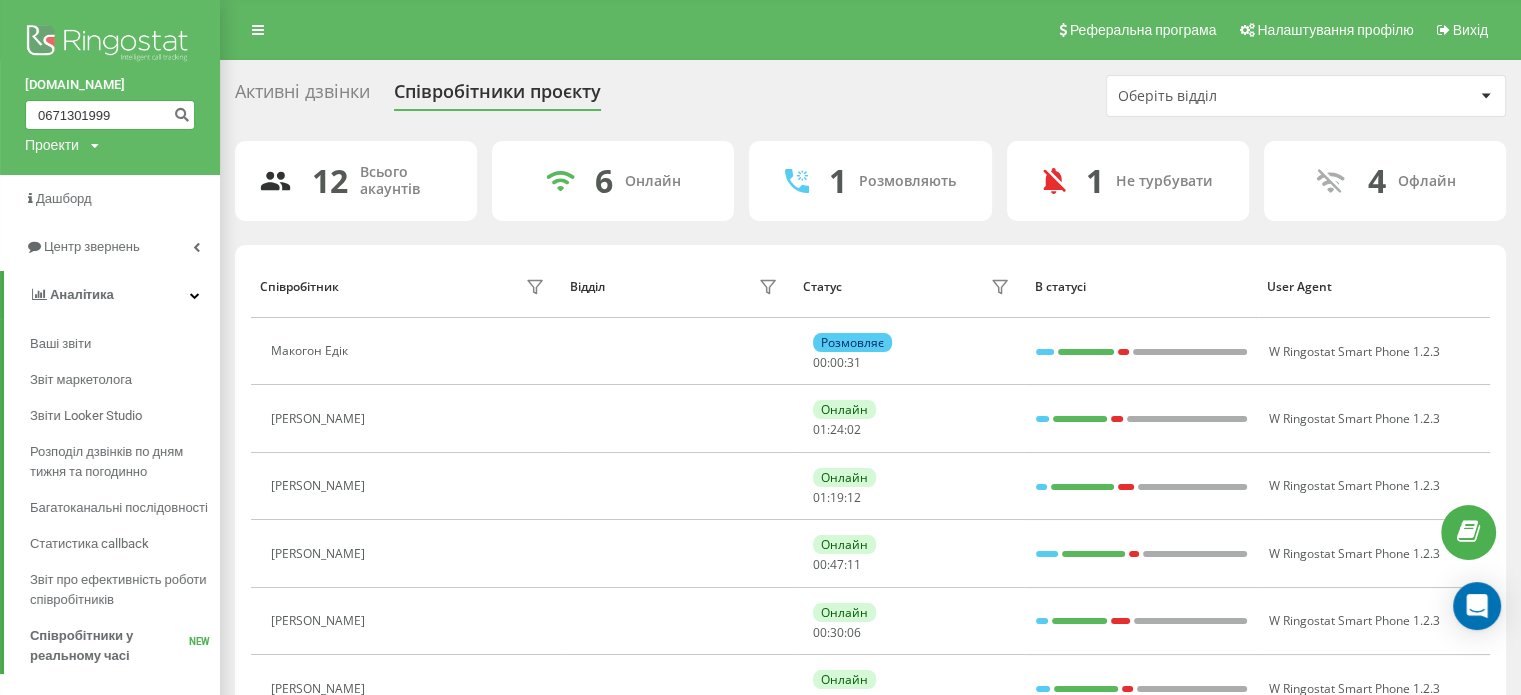 type on "0671301999" 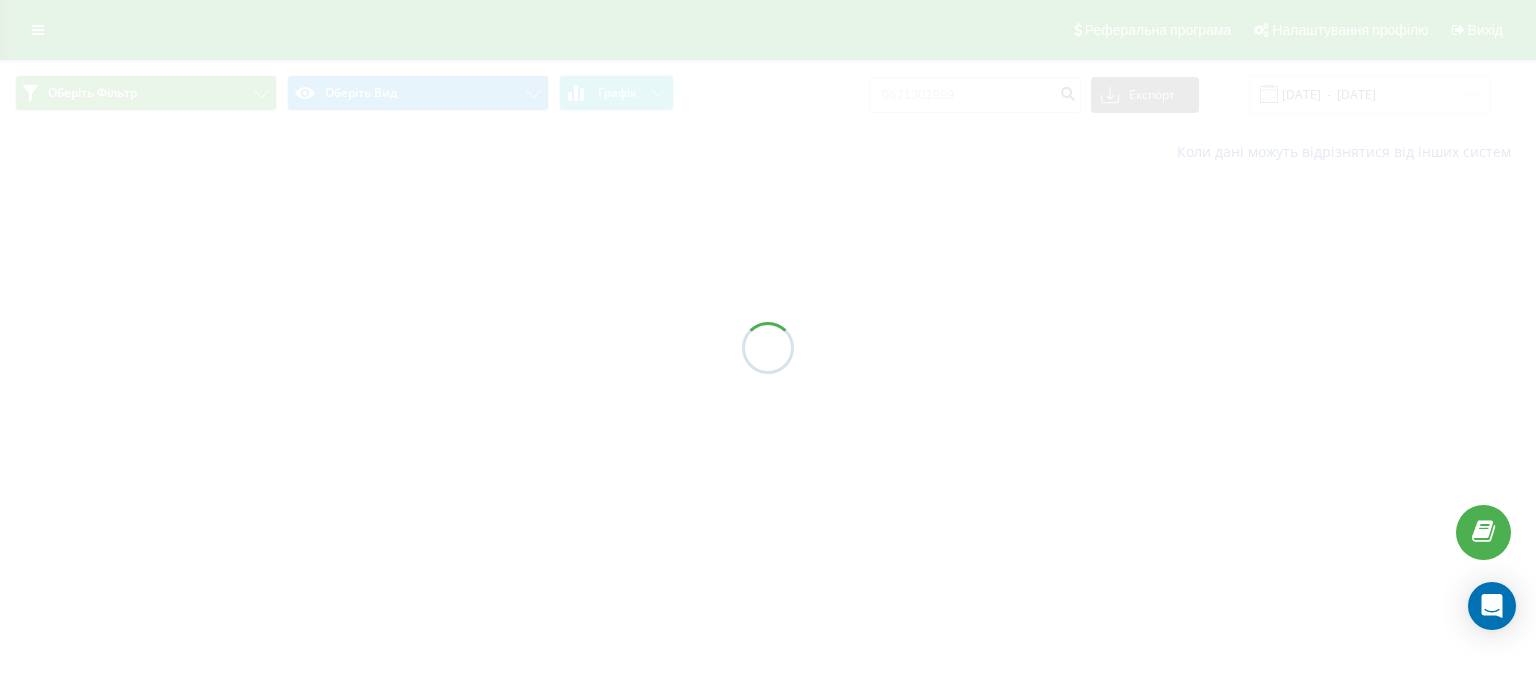 scroll, scrollTop: 0, scrollLeft: 0, axis: both 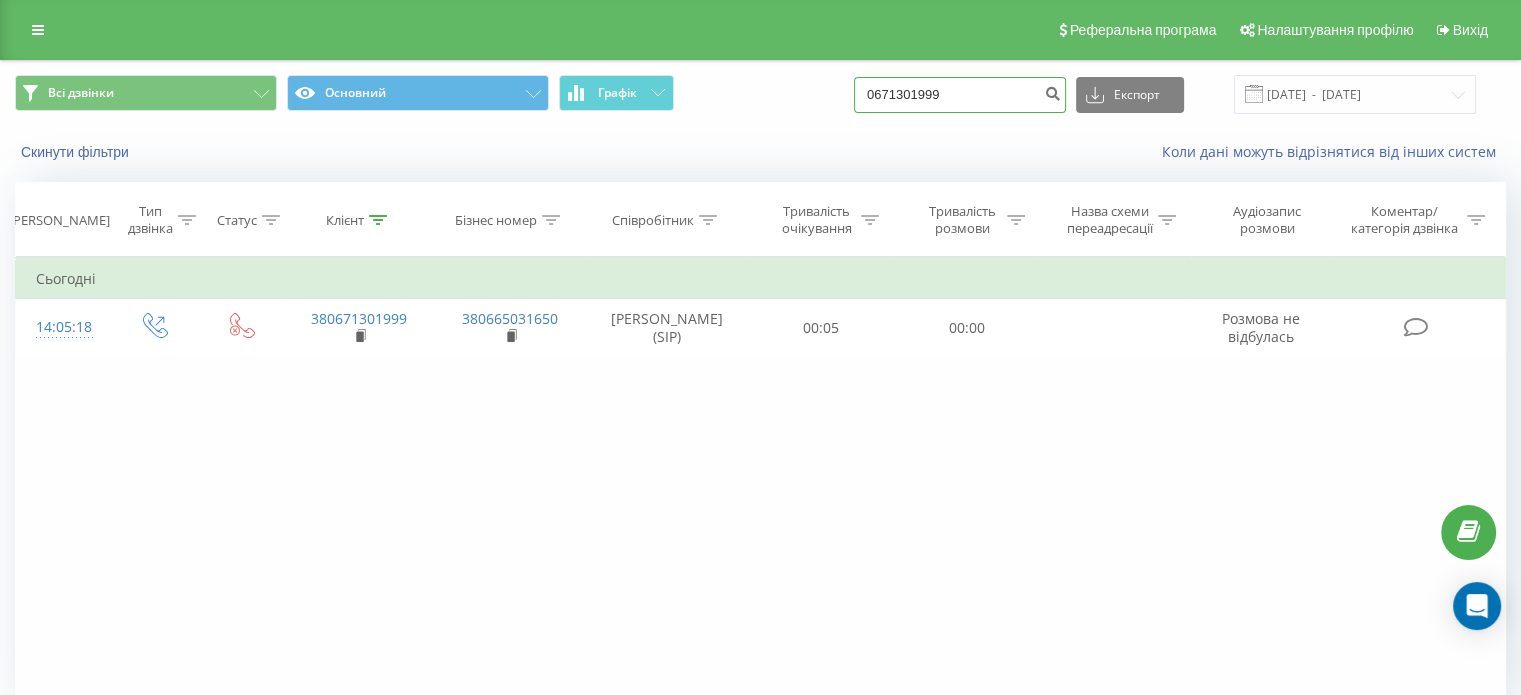 drag, startPoint x: 916, startPoint y: 110, endPoint x: 917, endPoint y: 99, distance: 11.045361 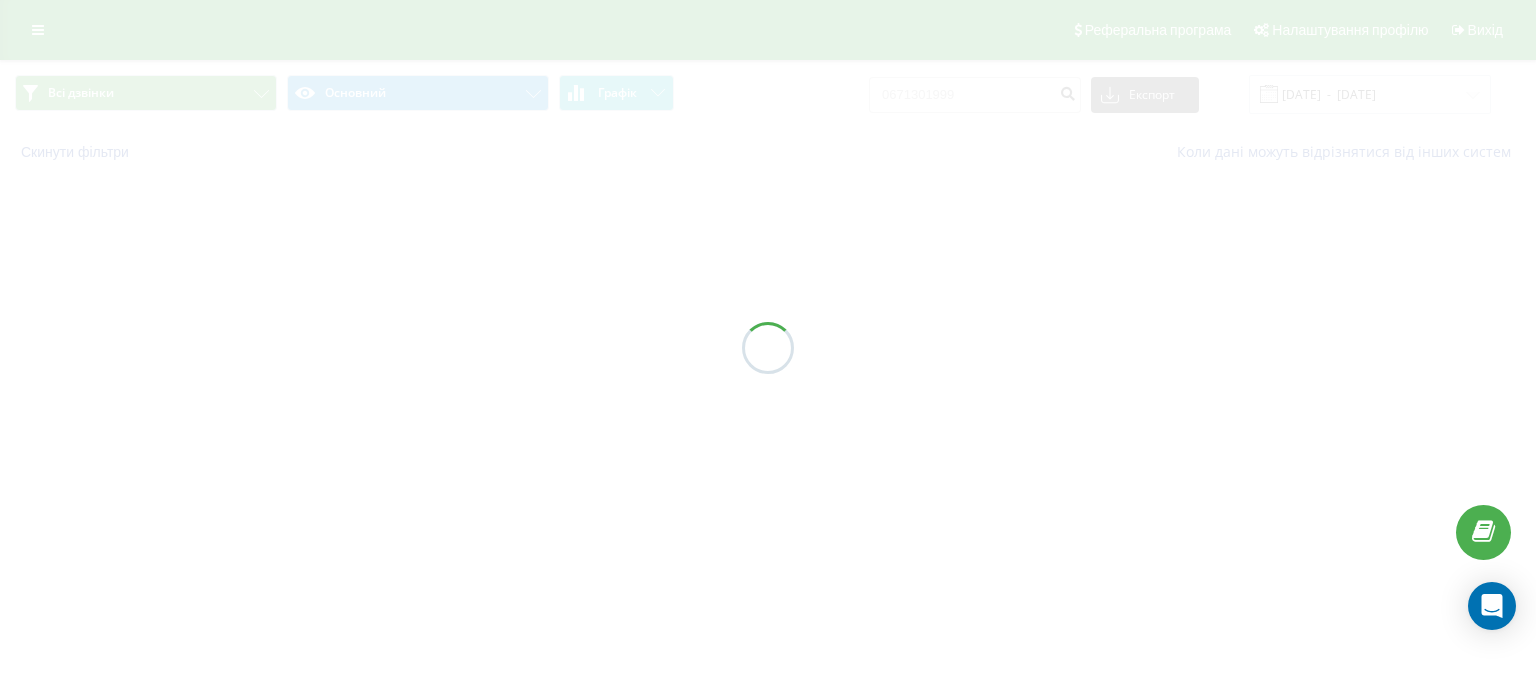 scroll, scrollTop: 0, scrollLeft: 0, axis: both 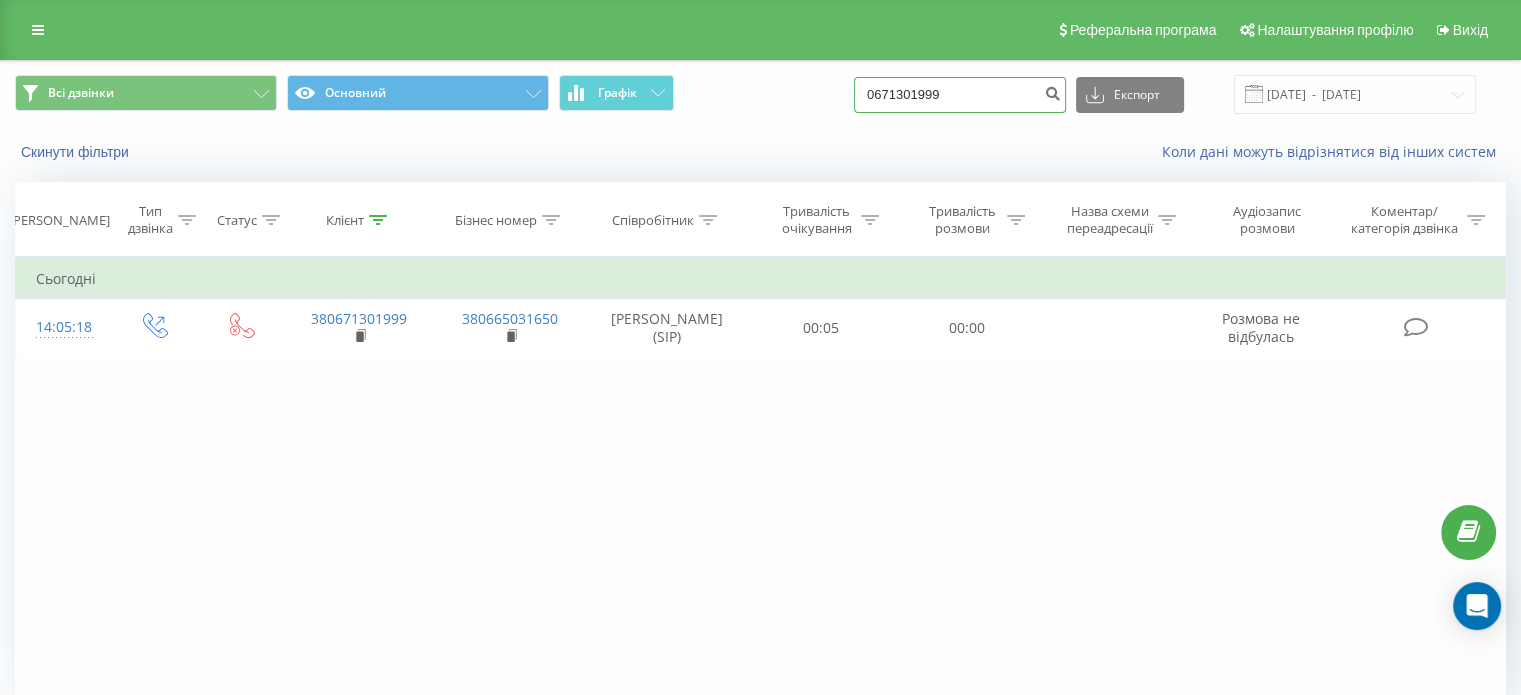 click on "0671301999" at bounding box center (960, 95) 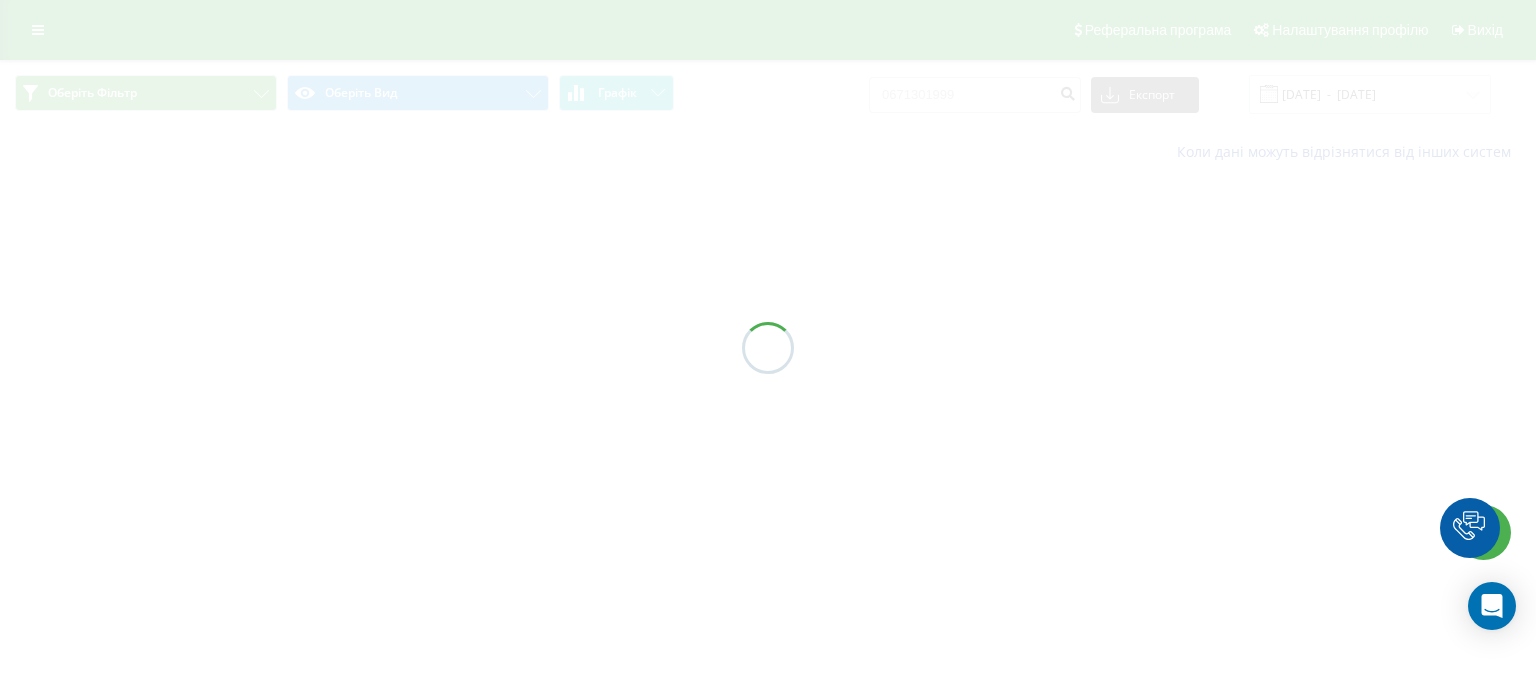 scroll, scrollTop: 0, scrollLeft: 0, axis: both 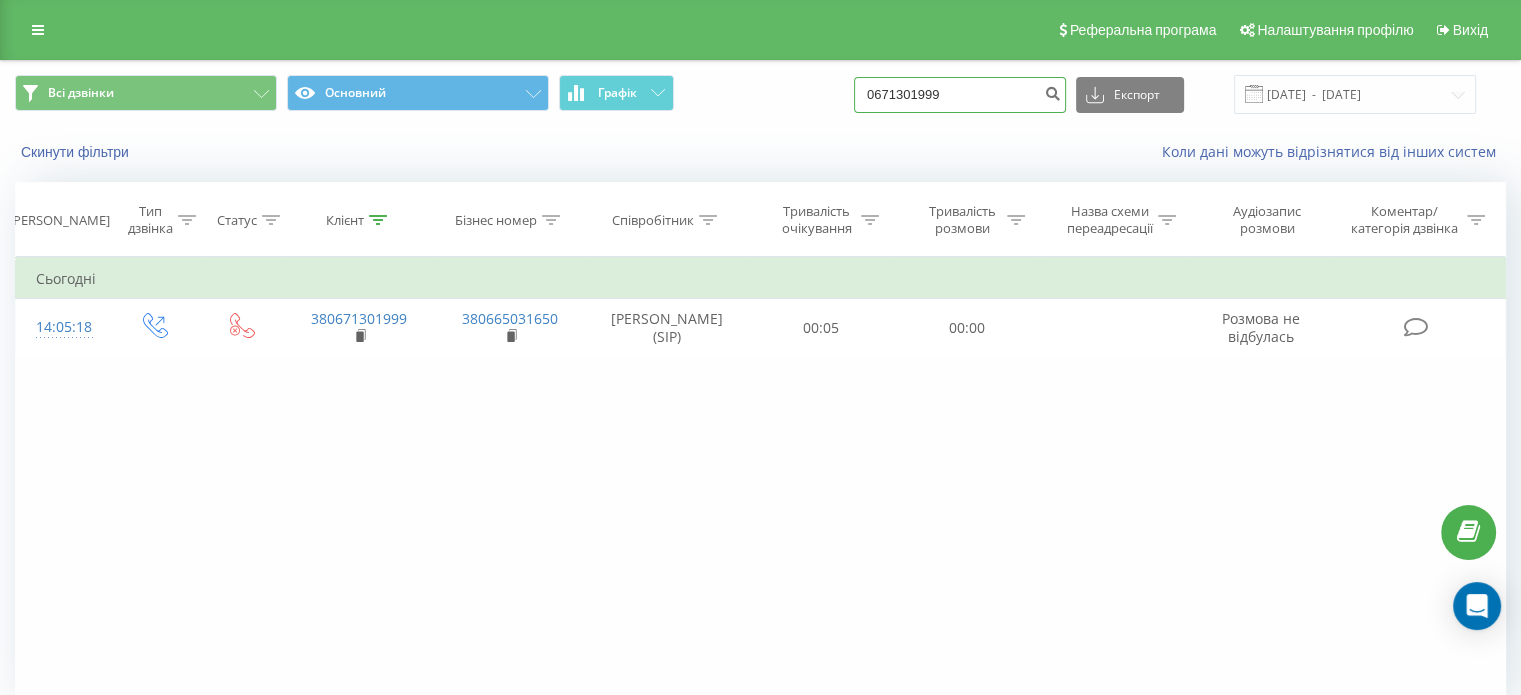 click on "0671301999" at bounding box center (960, 95) 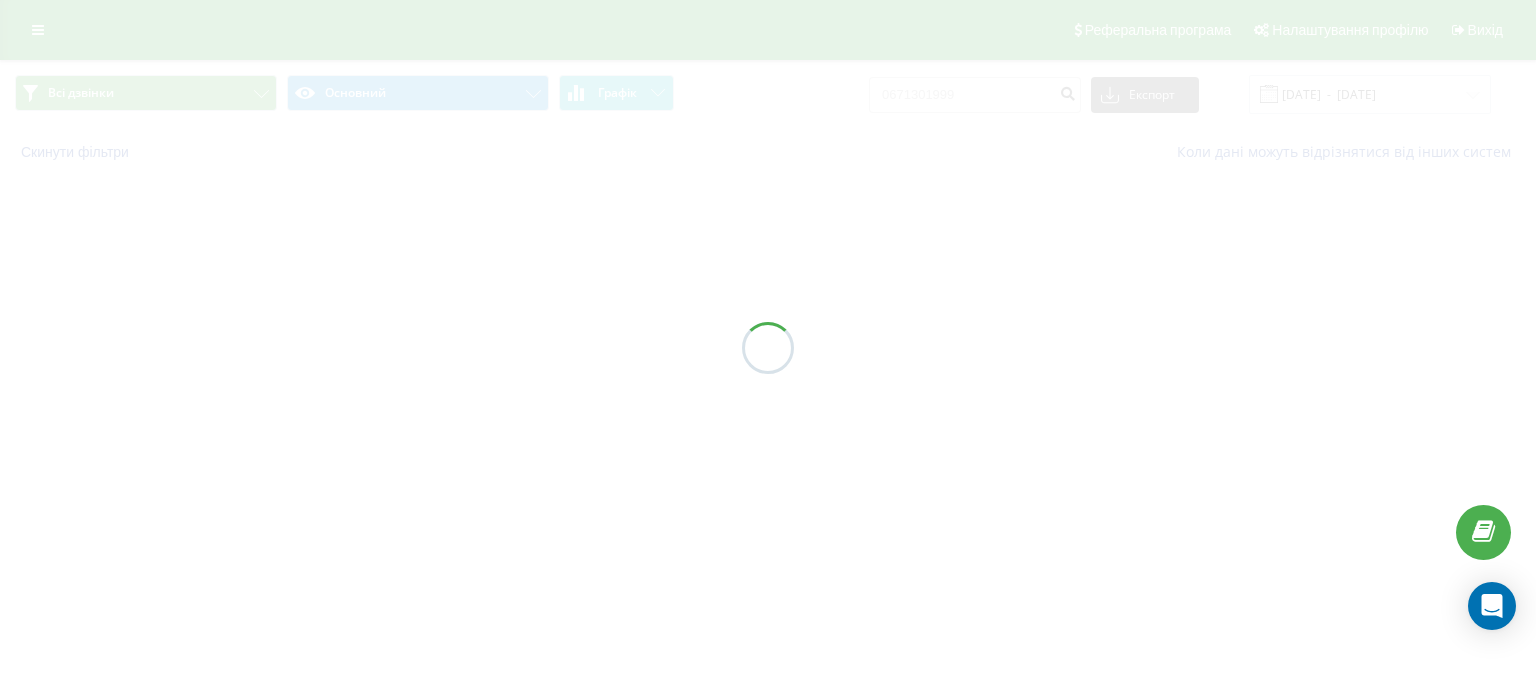 scroll, scrollTop: 0, scrollLeft: 0, axis: both 